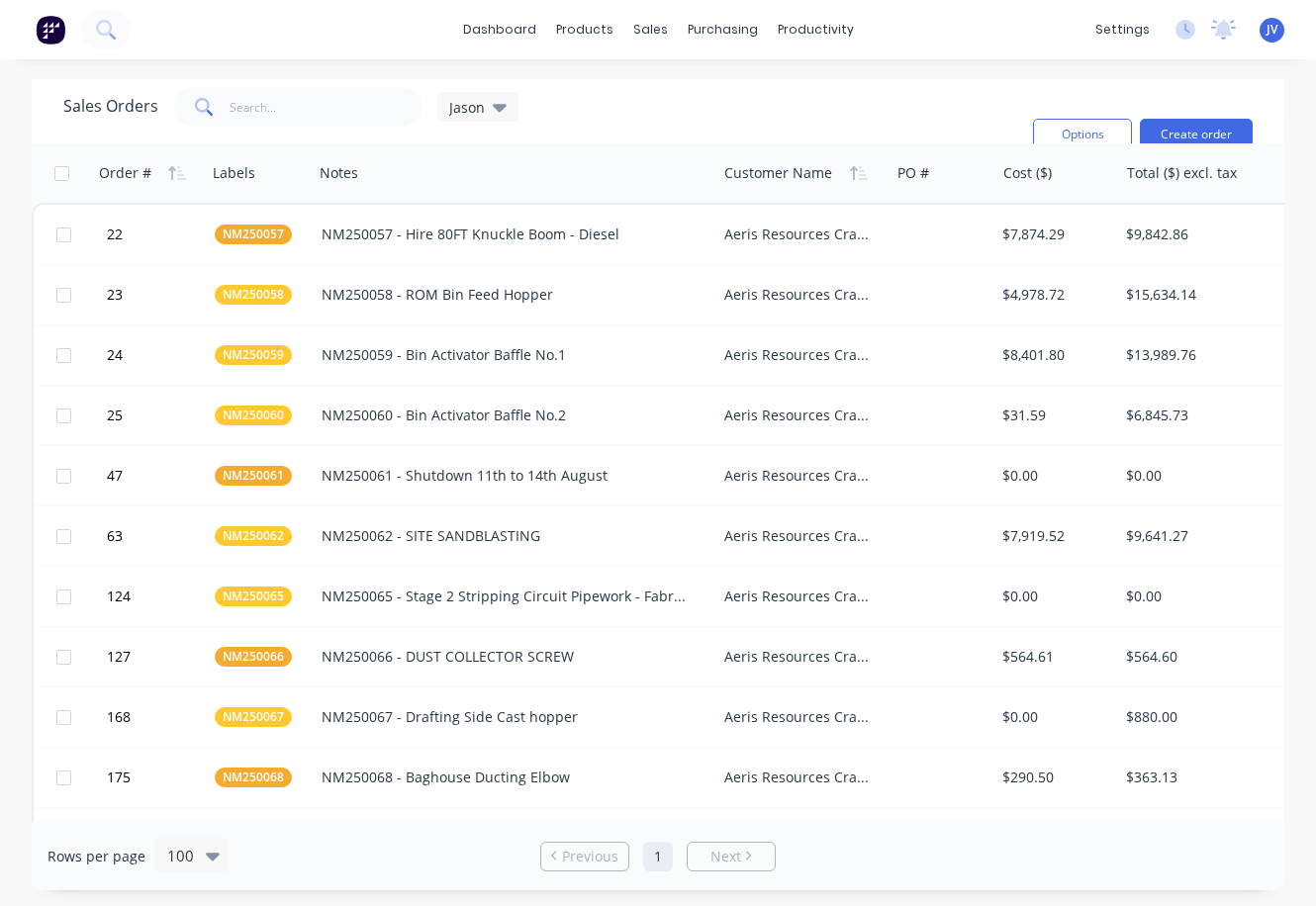 scroll, scrollTop: 0, scrollLeft: 0, axis: both 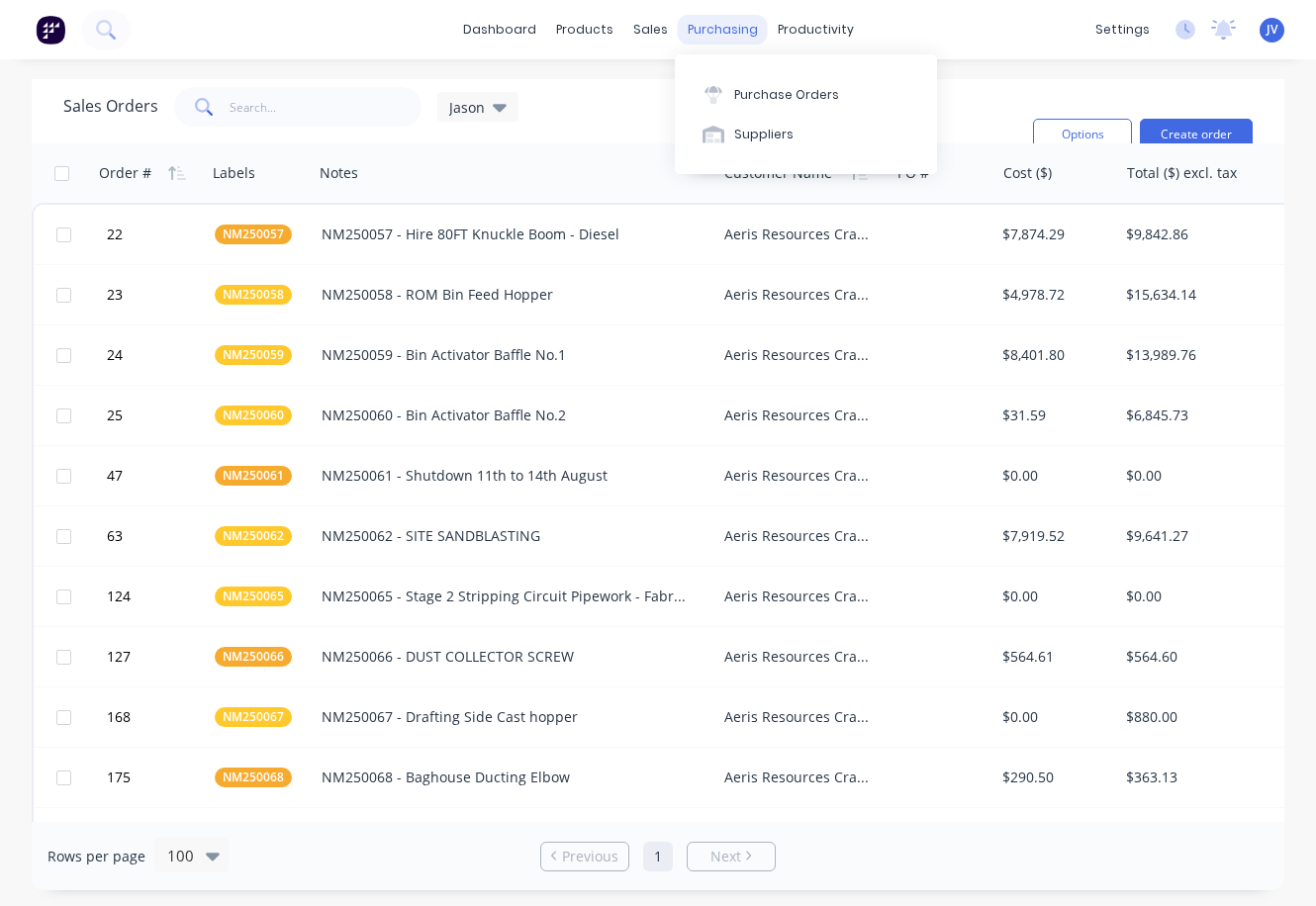 click on "purchasing" at bounding box center [722, 30] 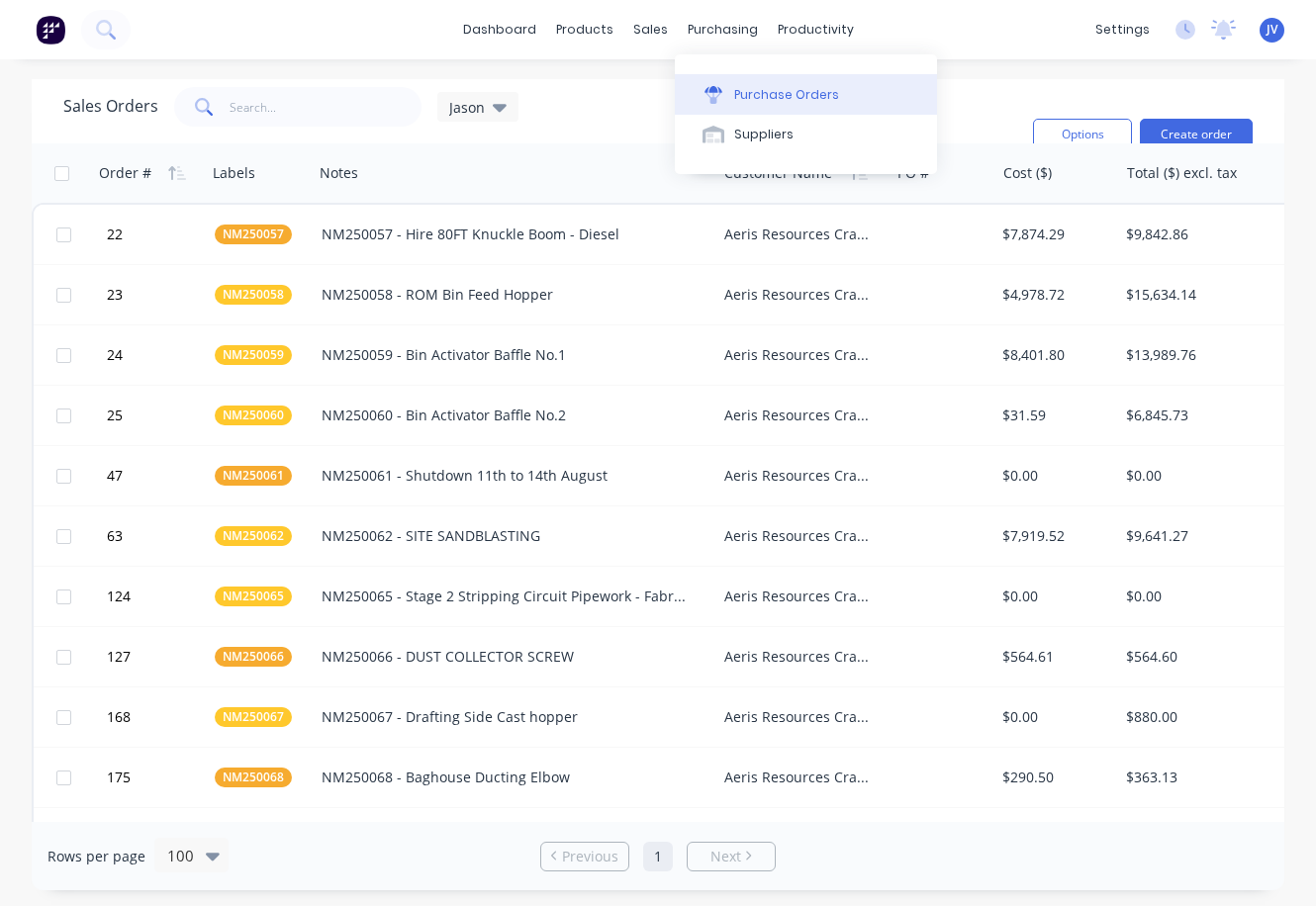 click on "Purchase Orders" at bounding box center [787, 95] 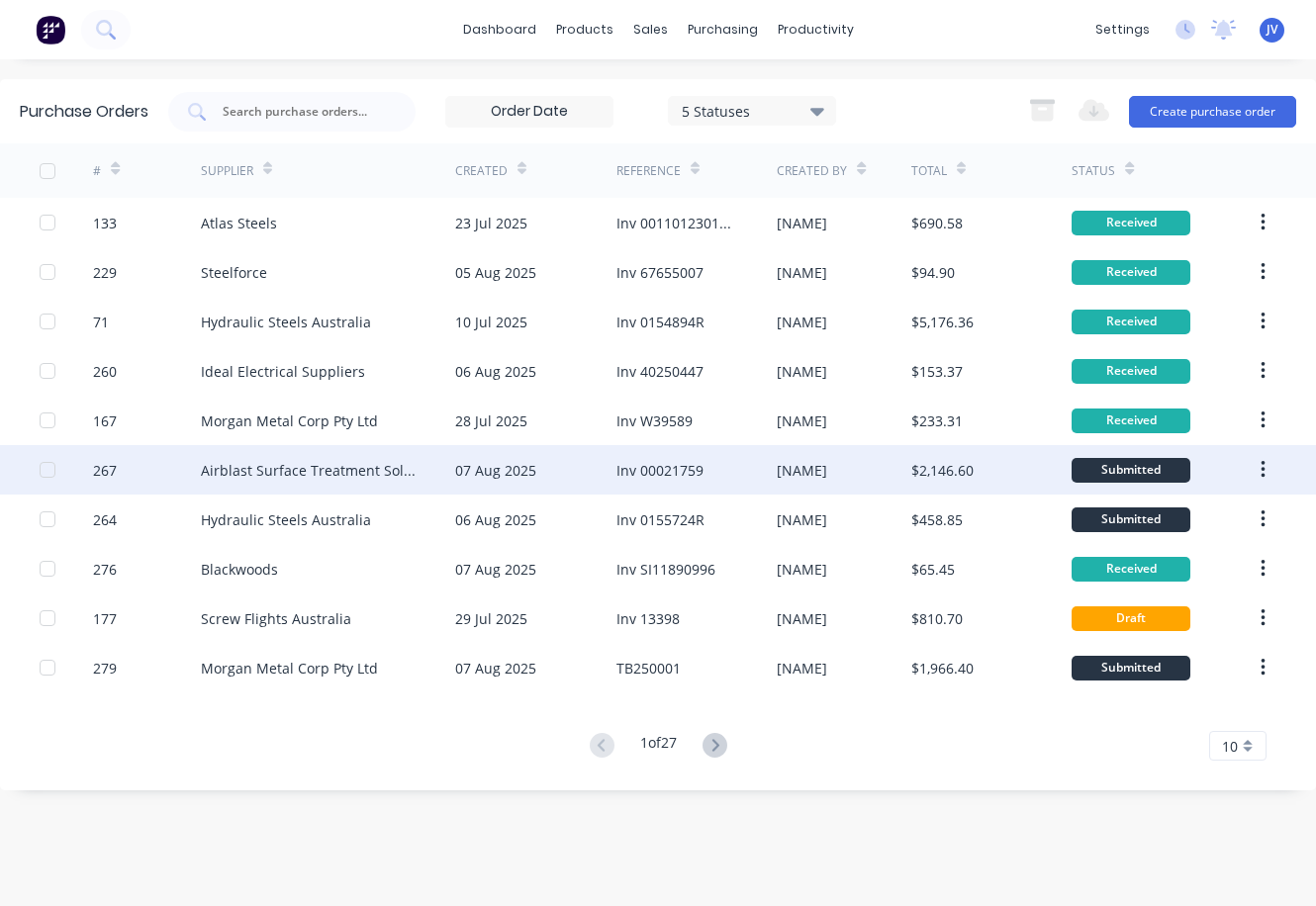 click on "Inv 00021759" at bounding box center [660, 470] 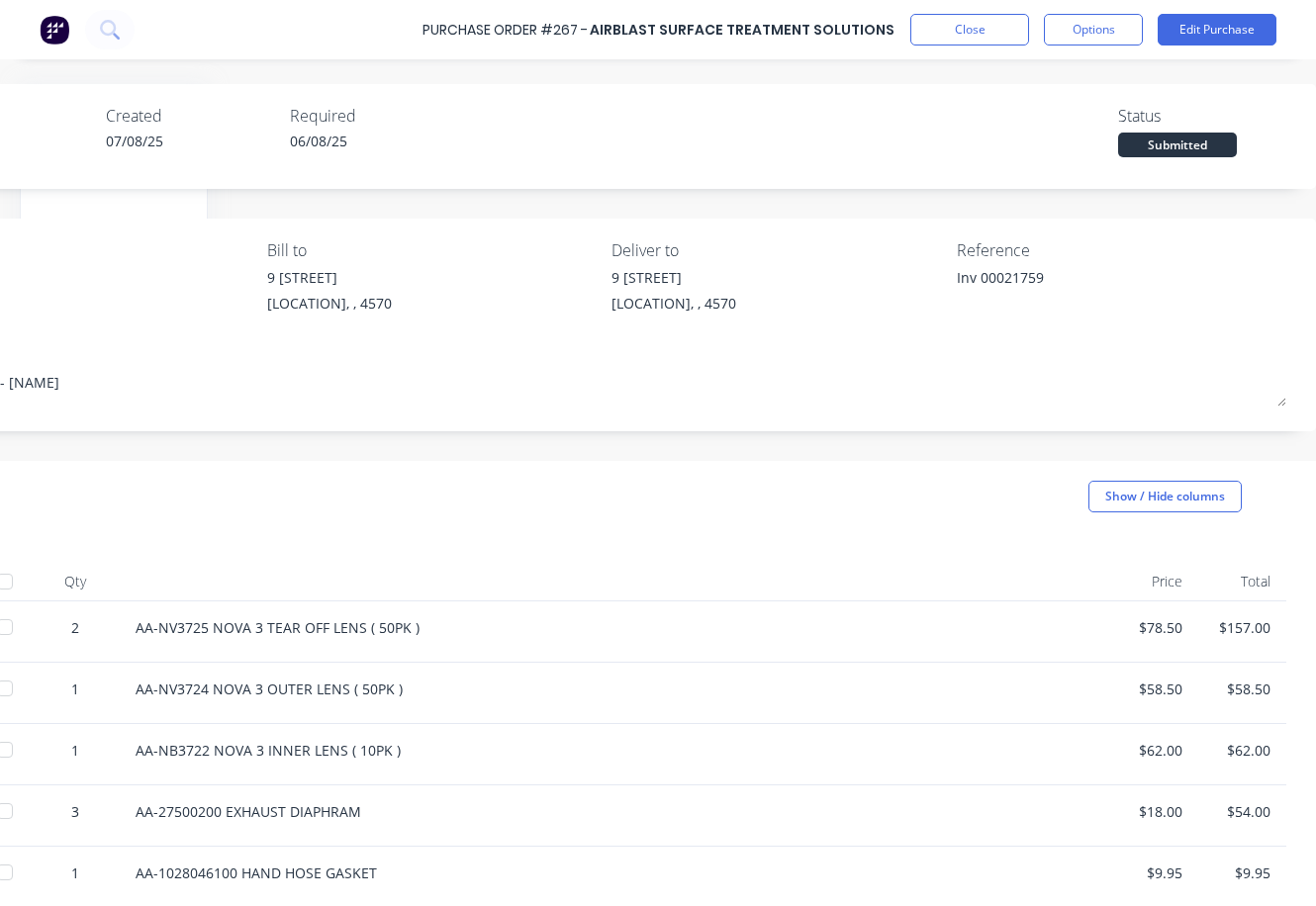 scroll, scrollTop: 0, scrollLeft: 357, axis: horizontal 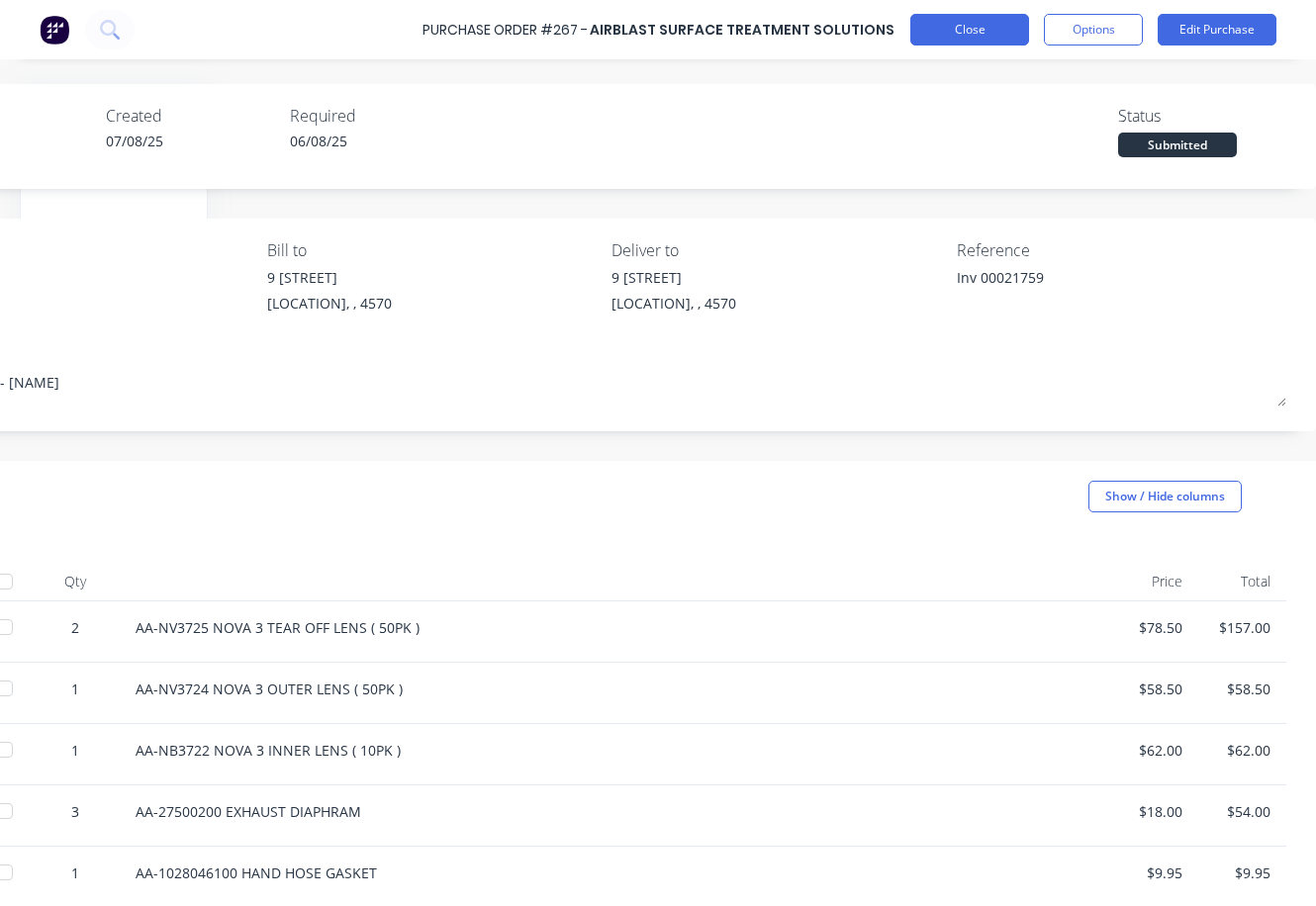 click on "Close" at bounding box center (970, 30) 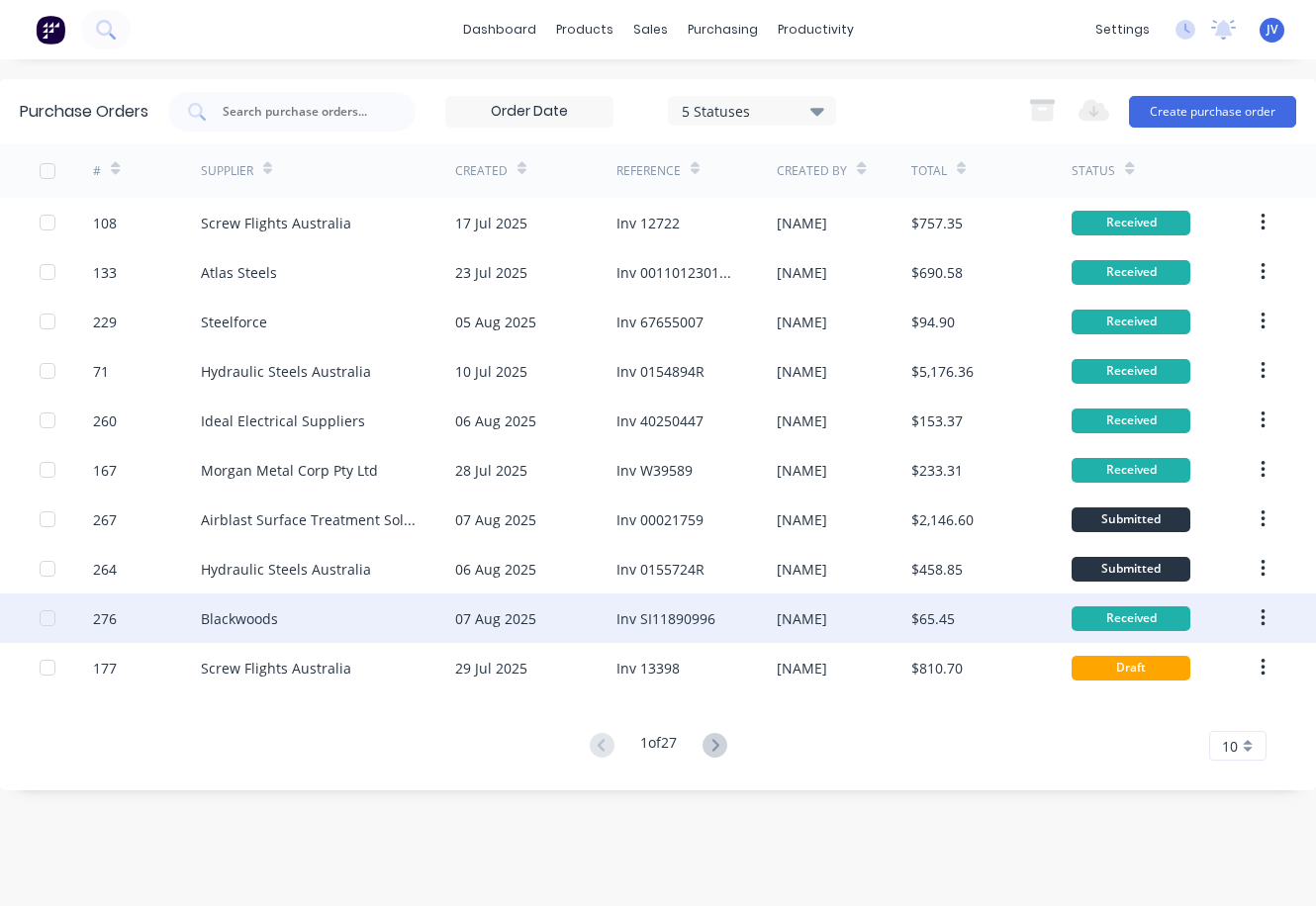 click on "Inv SI11890996" at bounding box center (666, 618) 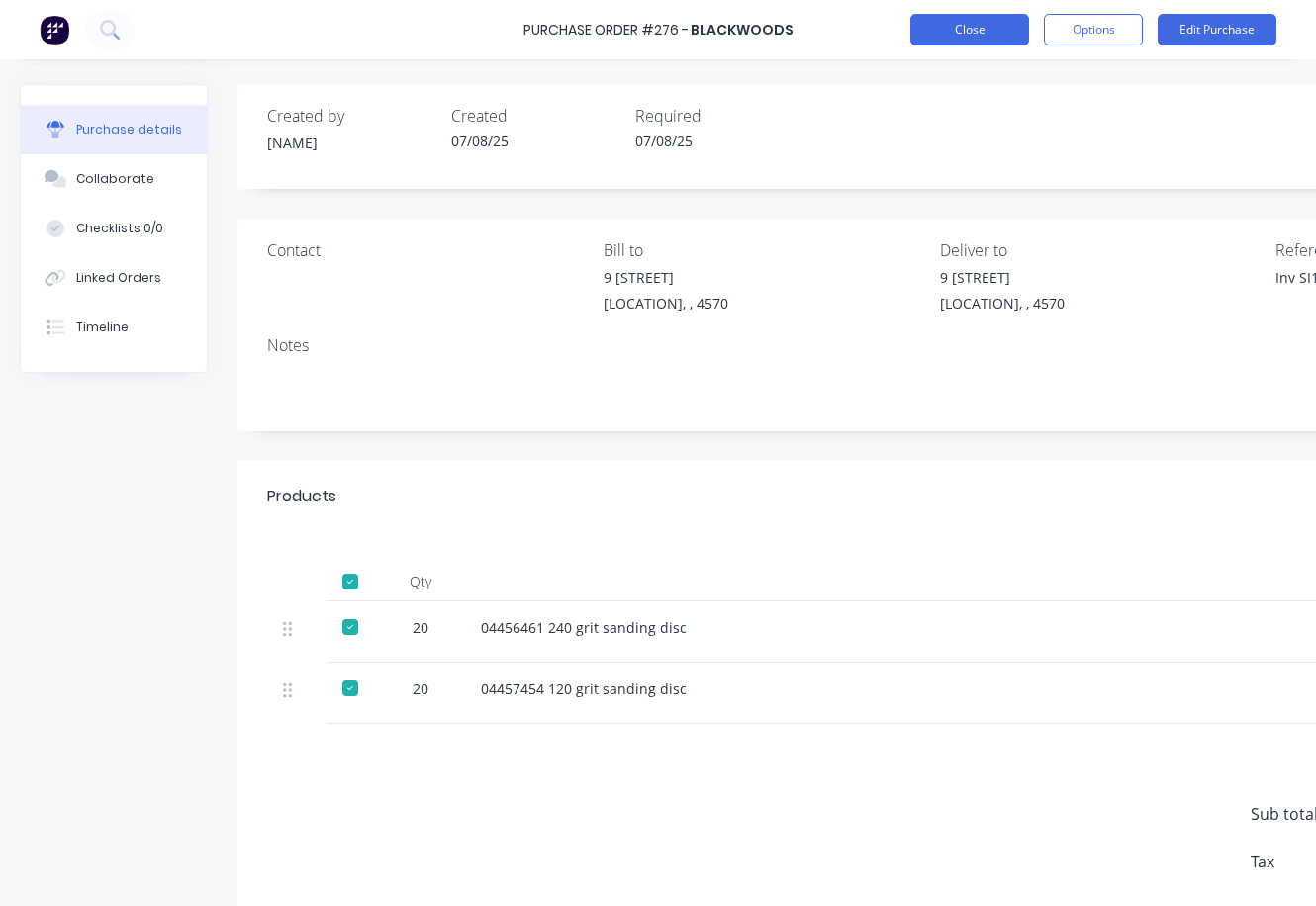 click on "Close" at bounding box center (970, 30) 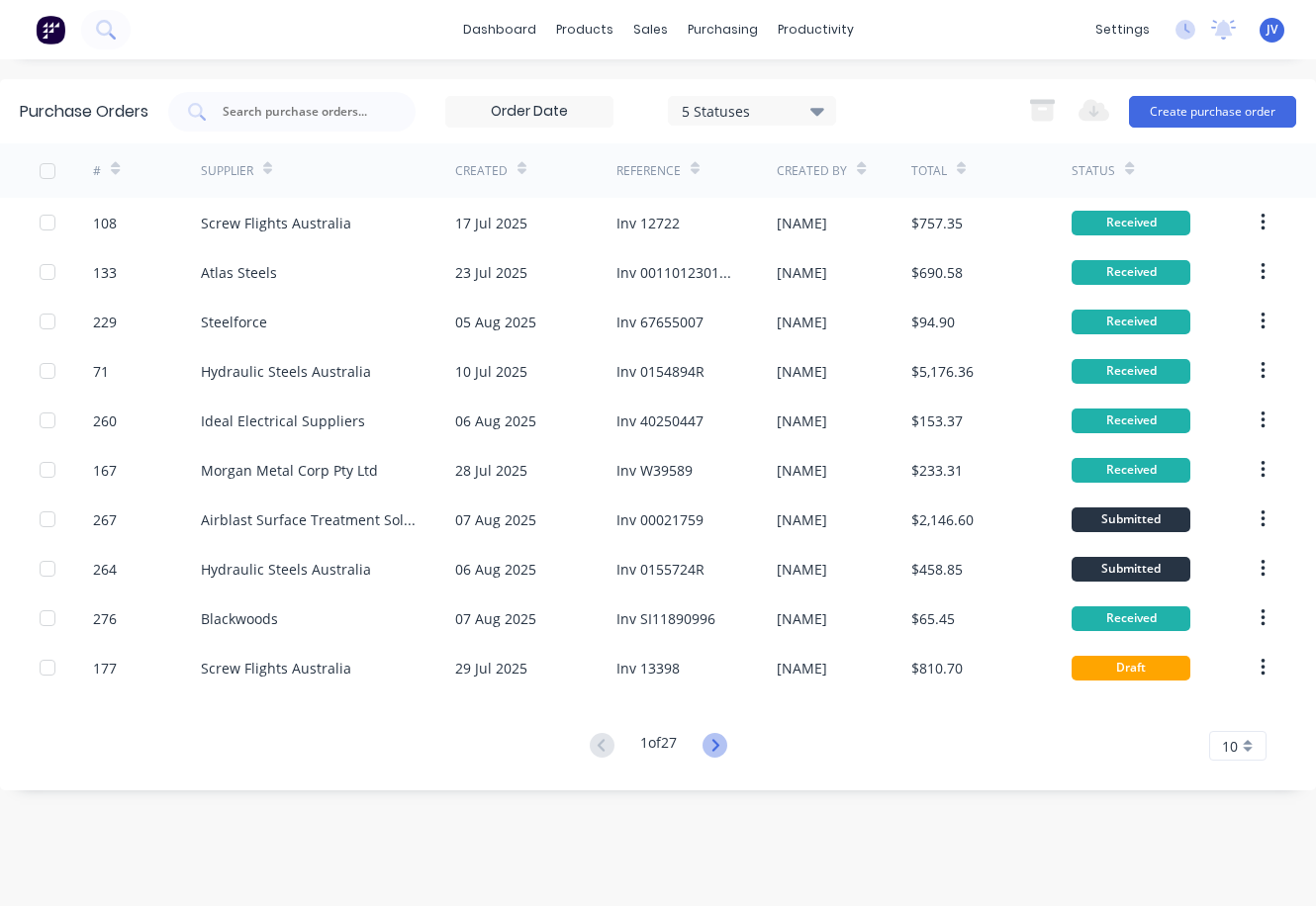 click 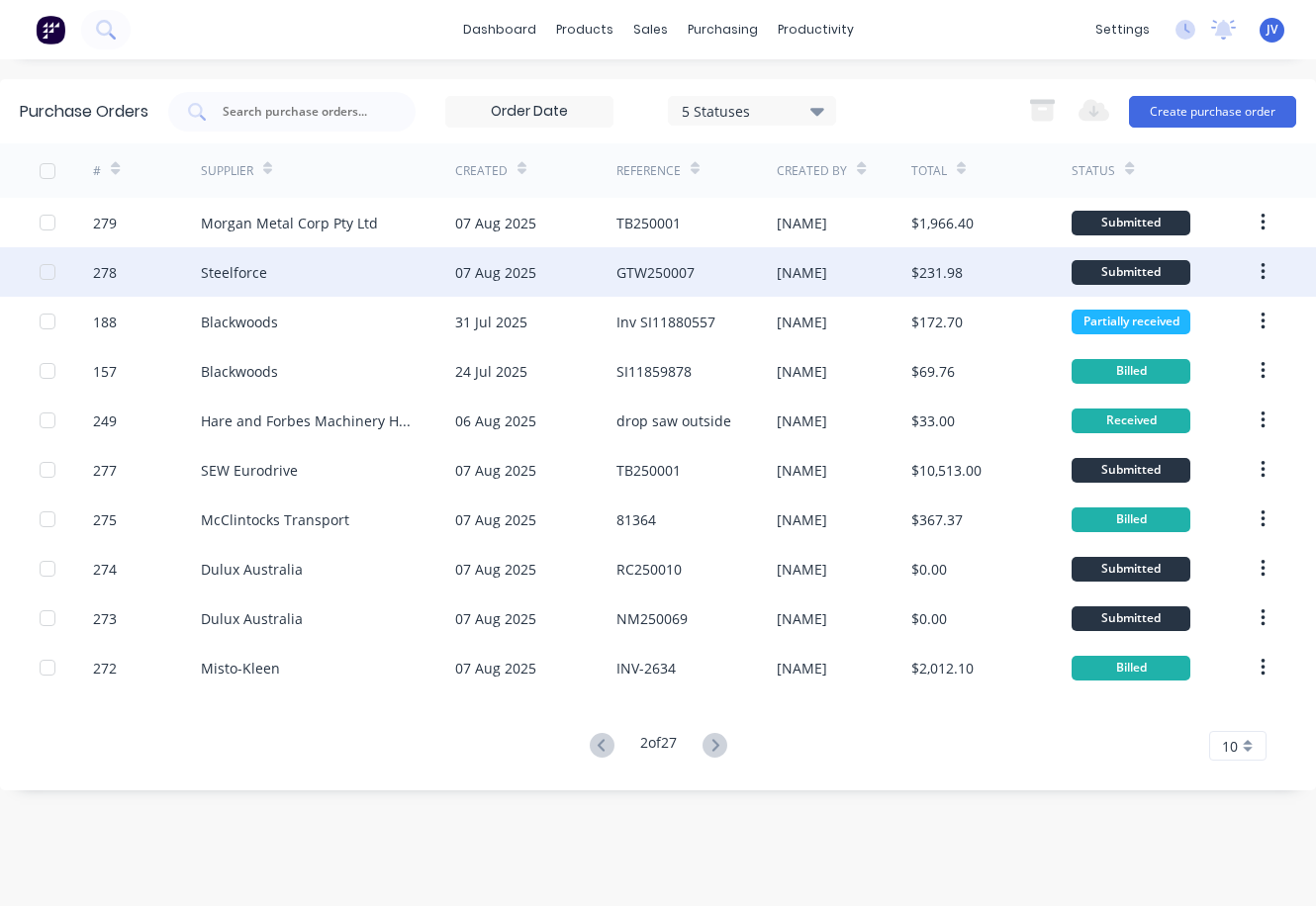 click on "GTW250007" at bounding box center [655, 272] 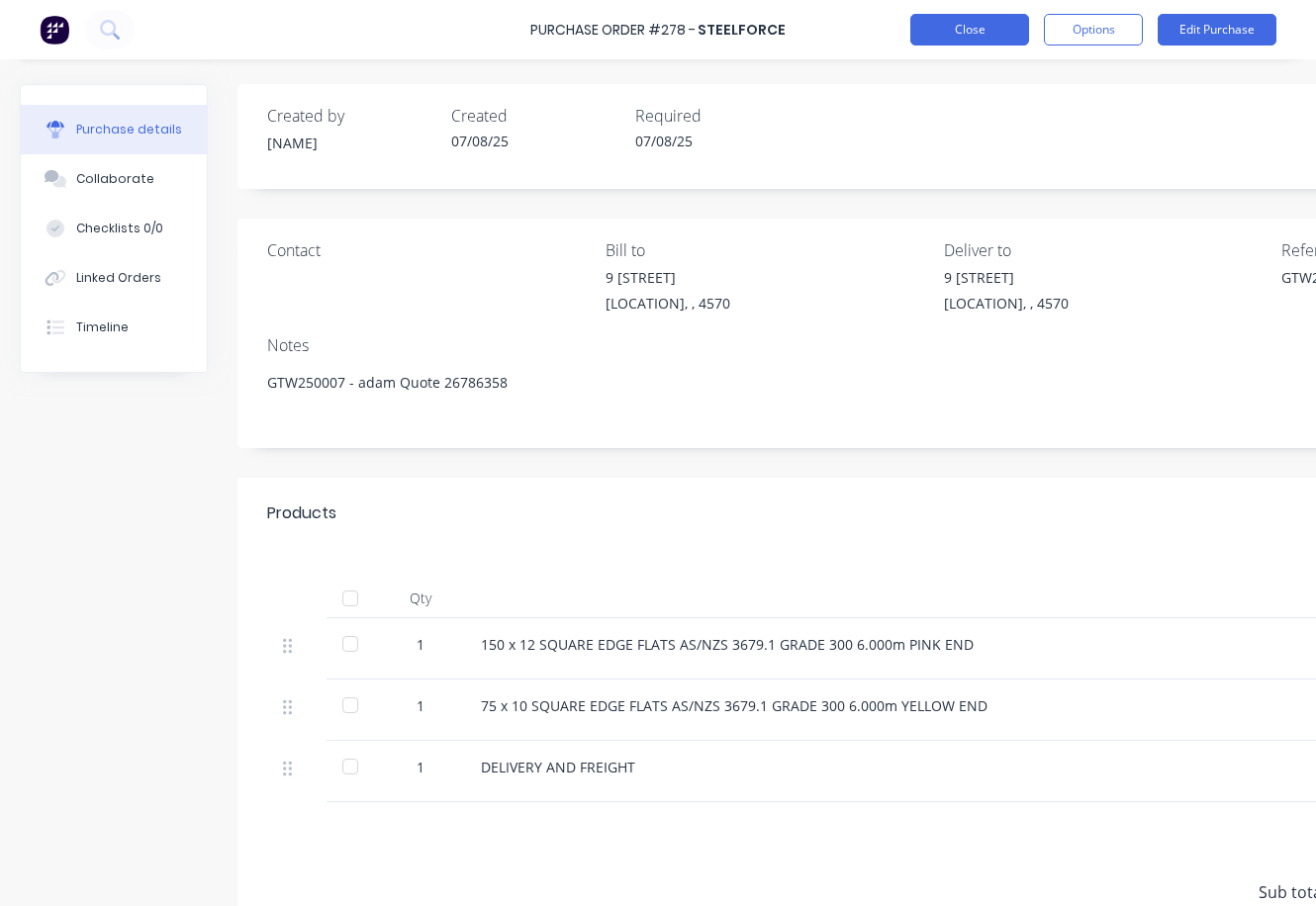 click on "Close" at bounding box center (970, 30) 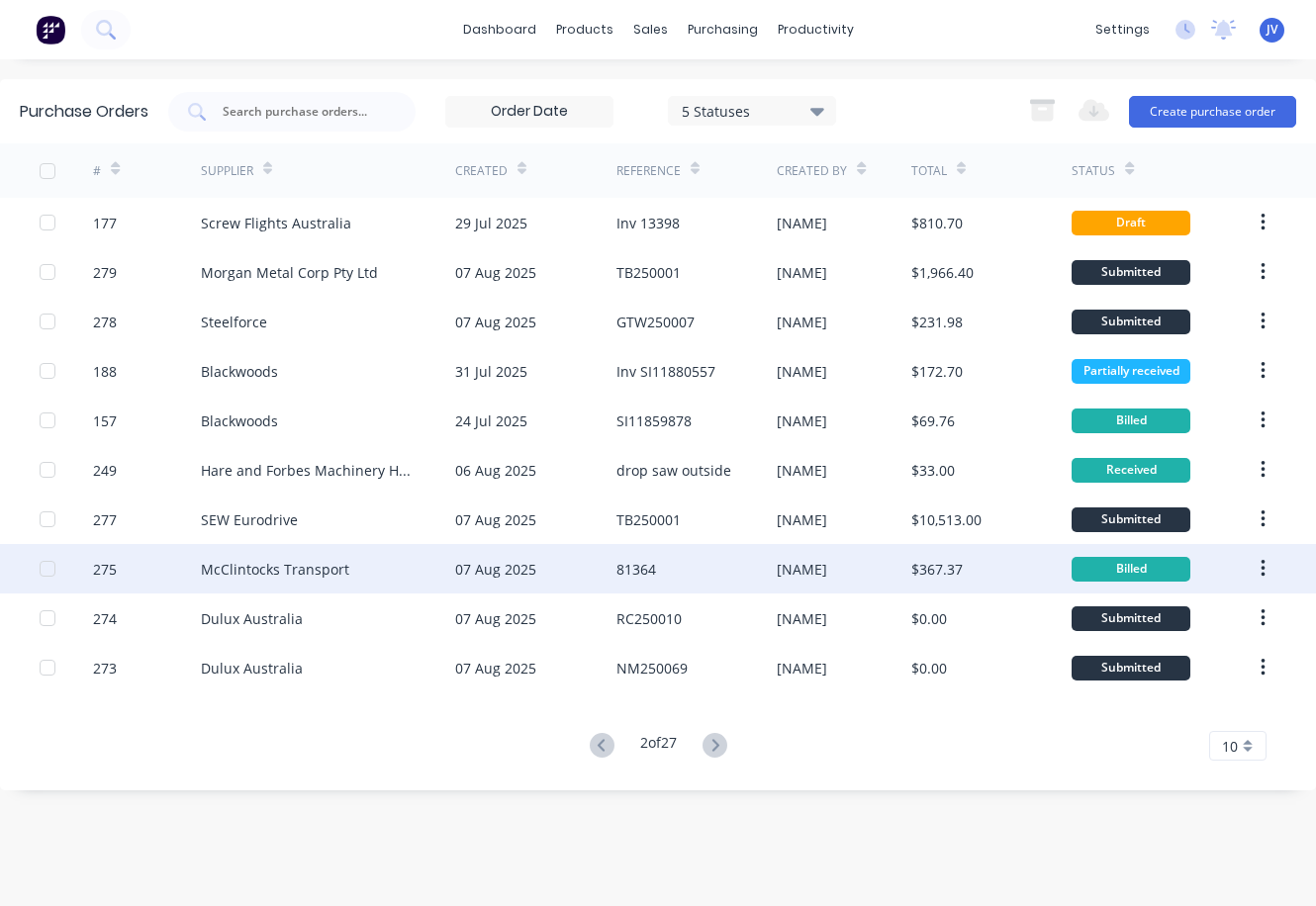 click on "81364" at bounding box center (636, 569) 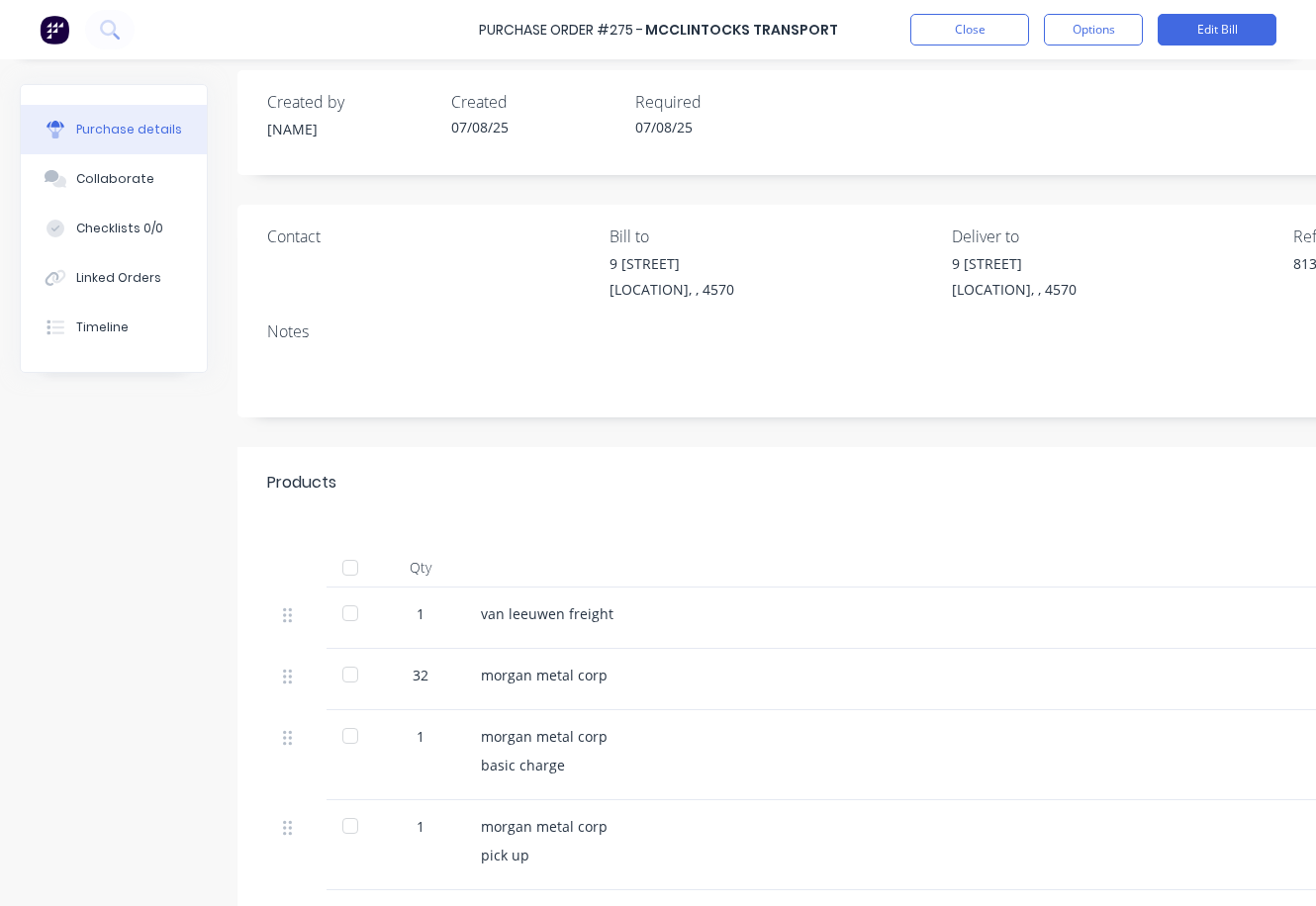 scroll, scrollTop: 0, scrollLeft: 0, axis: both 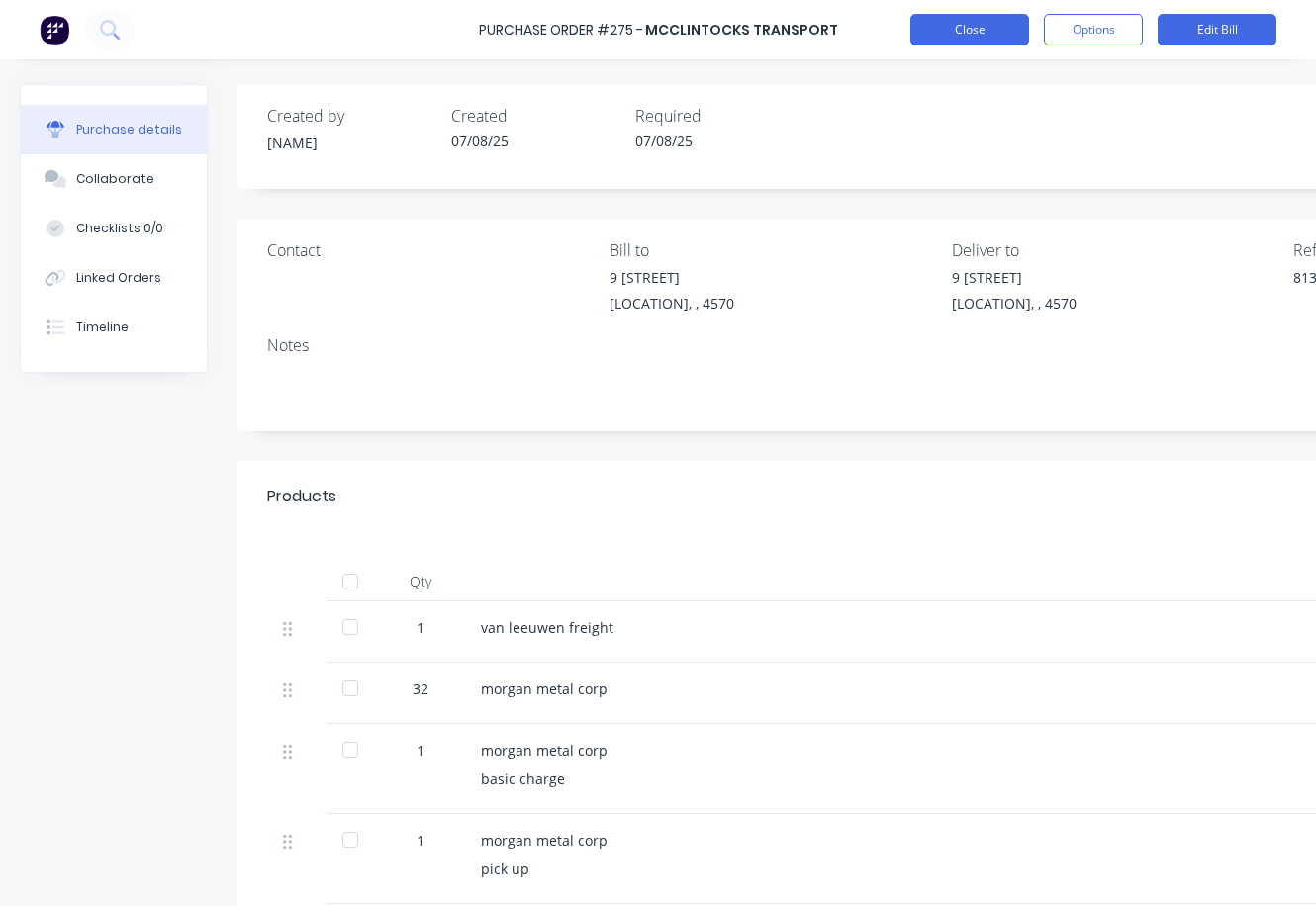 click on "Close" at bounding box center [970, 30] 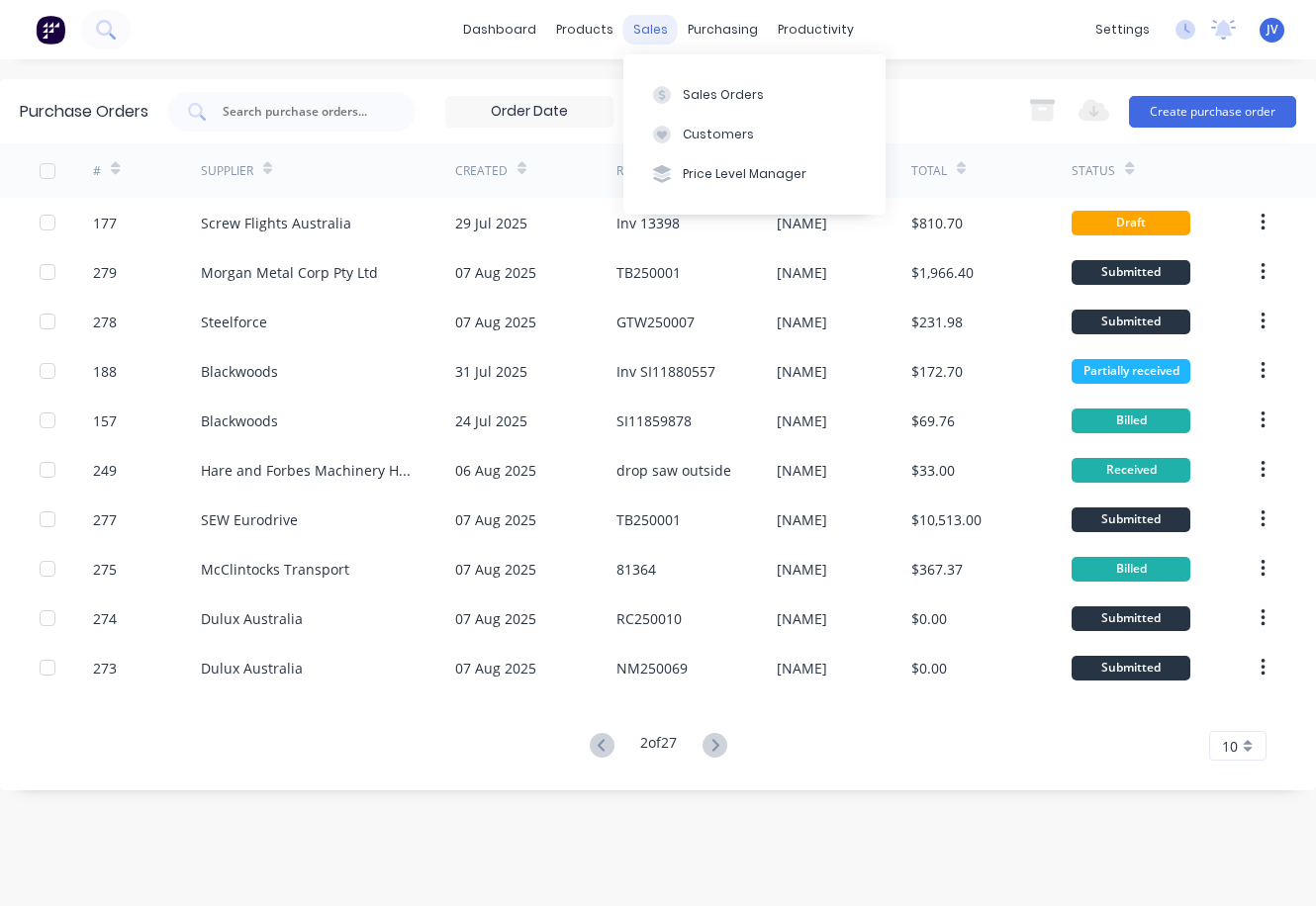 click on "sales" at bounding box center [650, 30] 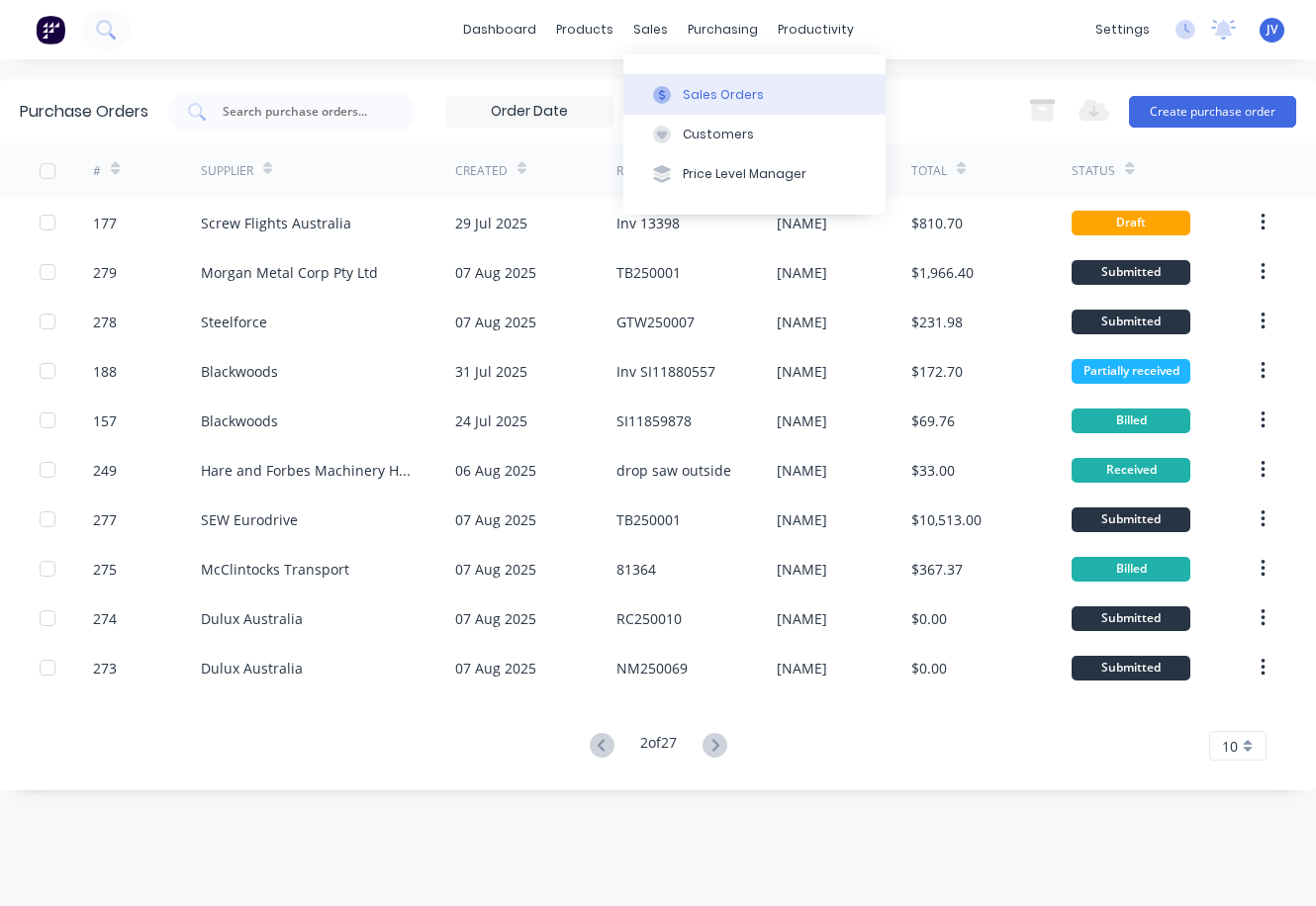 click on "Sales Orders" at bounding box center [723, 95] 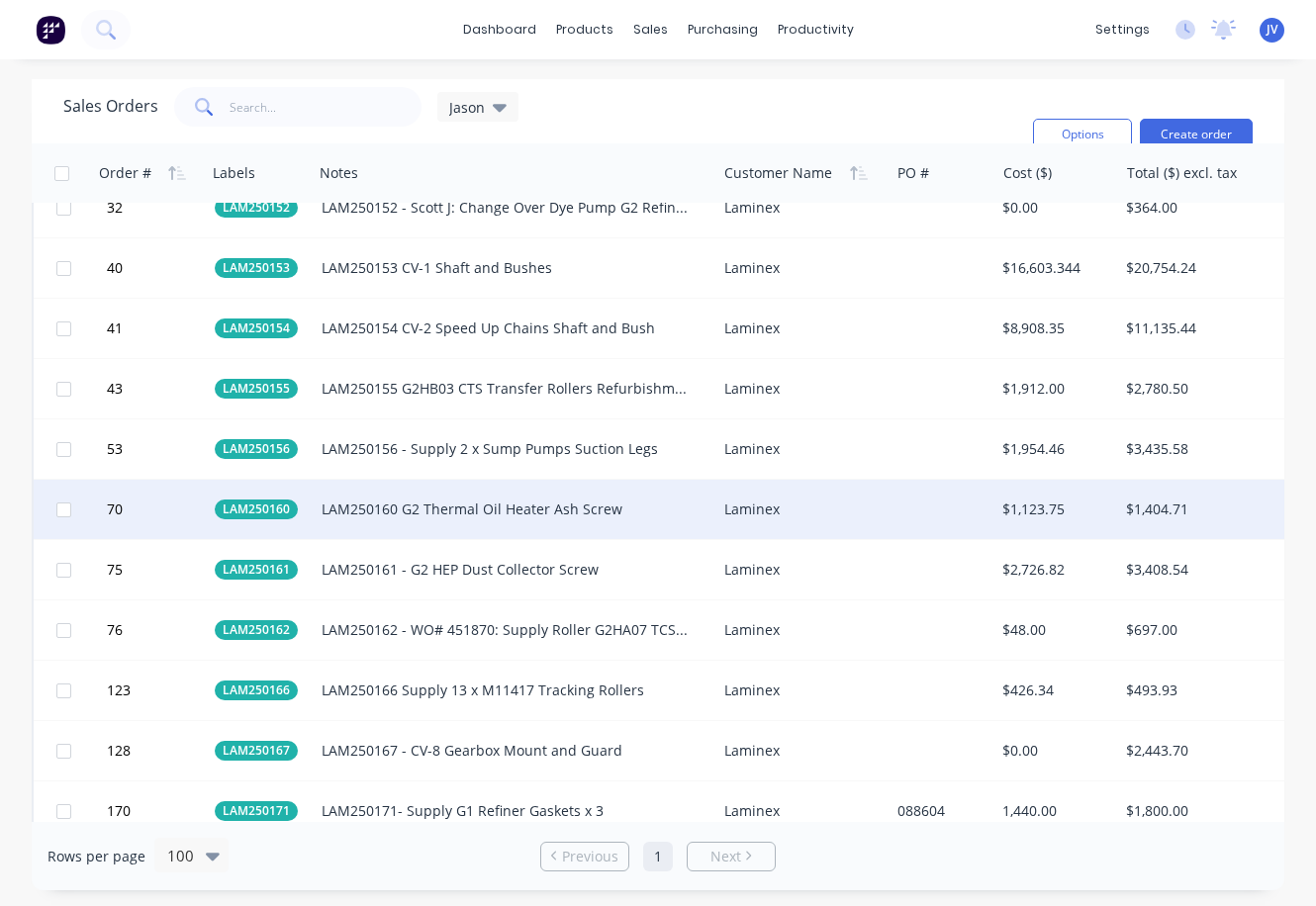 scroll, scrollTop: 1879, scrollLeft: 0, axis: vertical 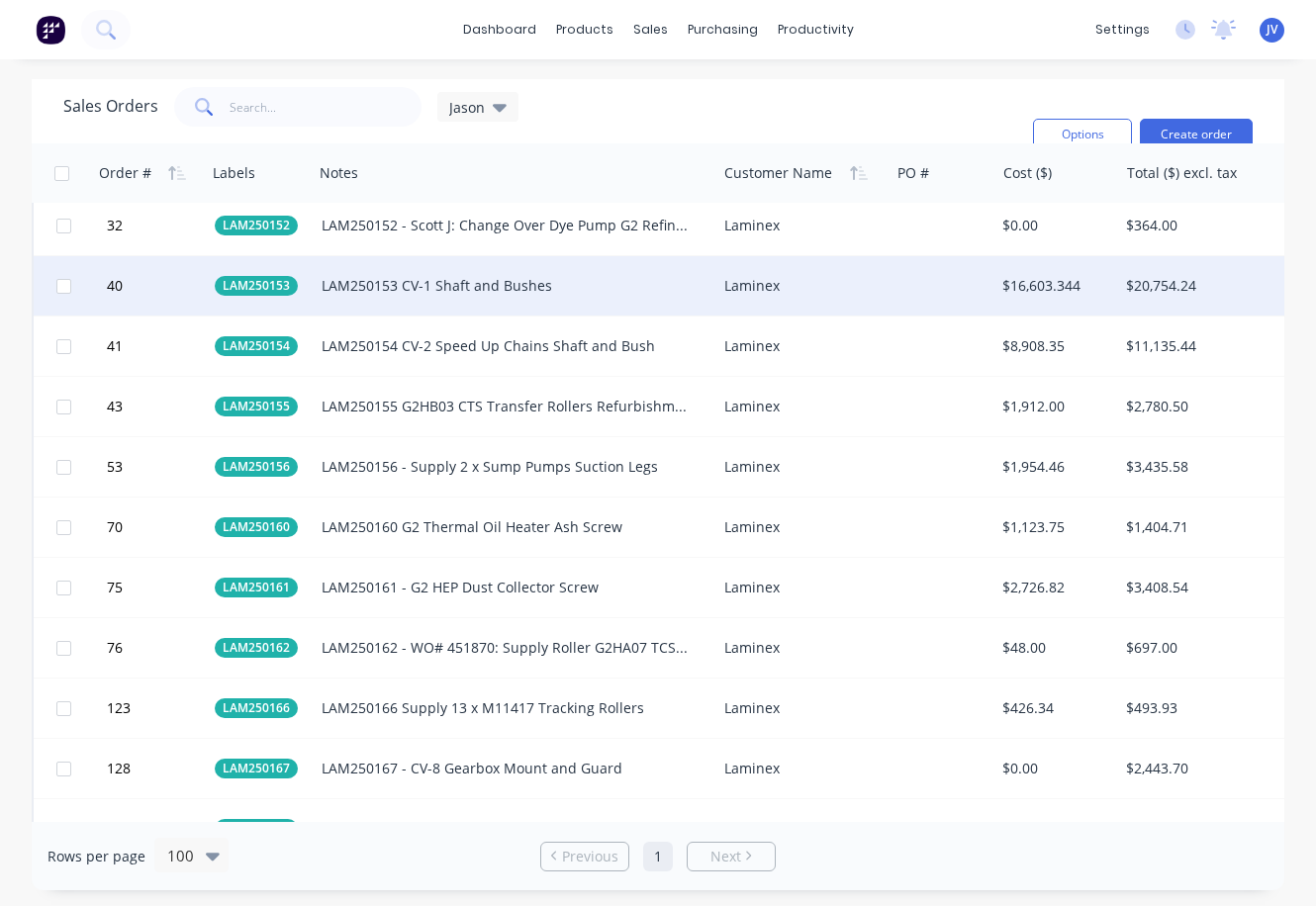 click on "LAM250153 CV-1 Shaft and Bushes" at bounding box center [506, 286] 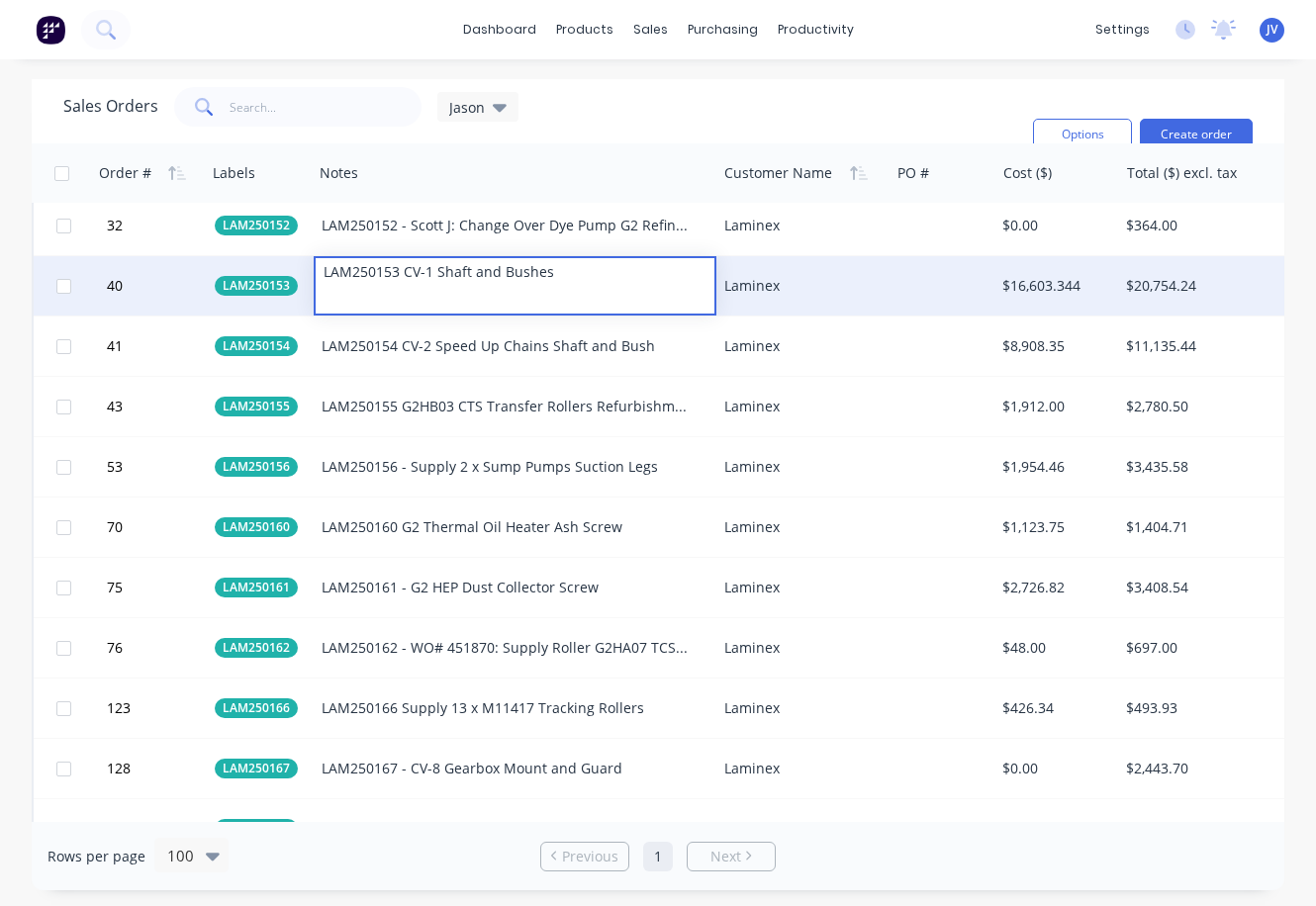 click on "Laminex" at bounding box center [799, 286] 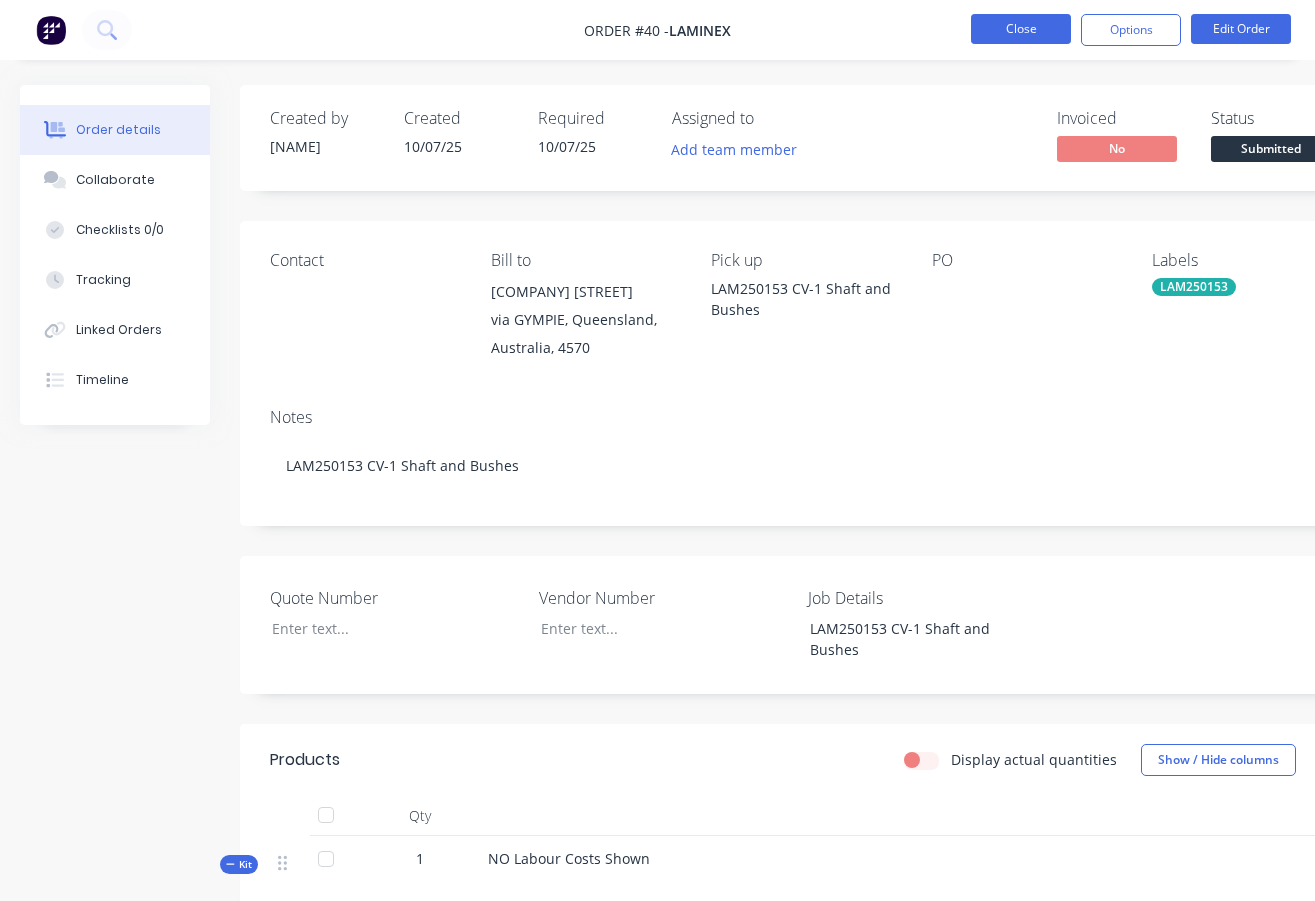 click on "Close" at bounding box center [1021, 29] 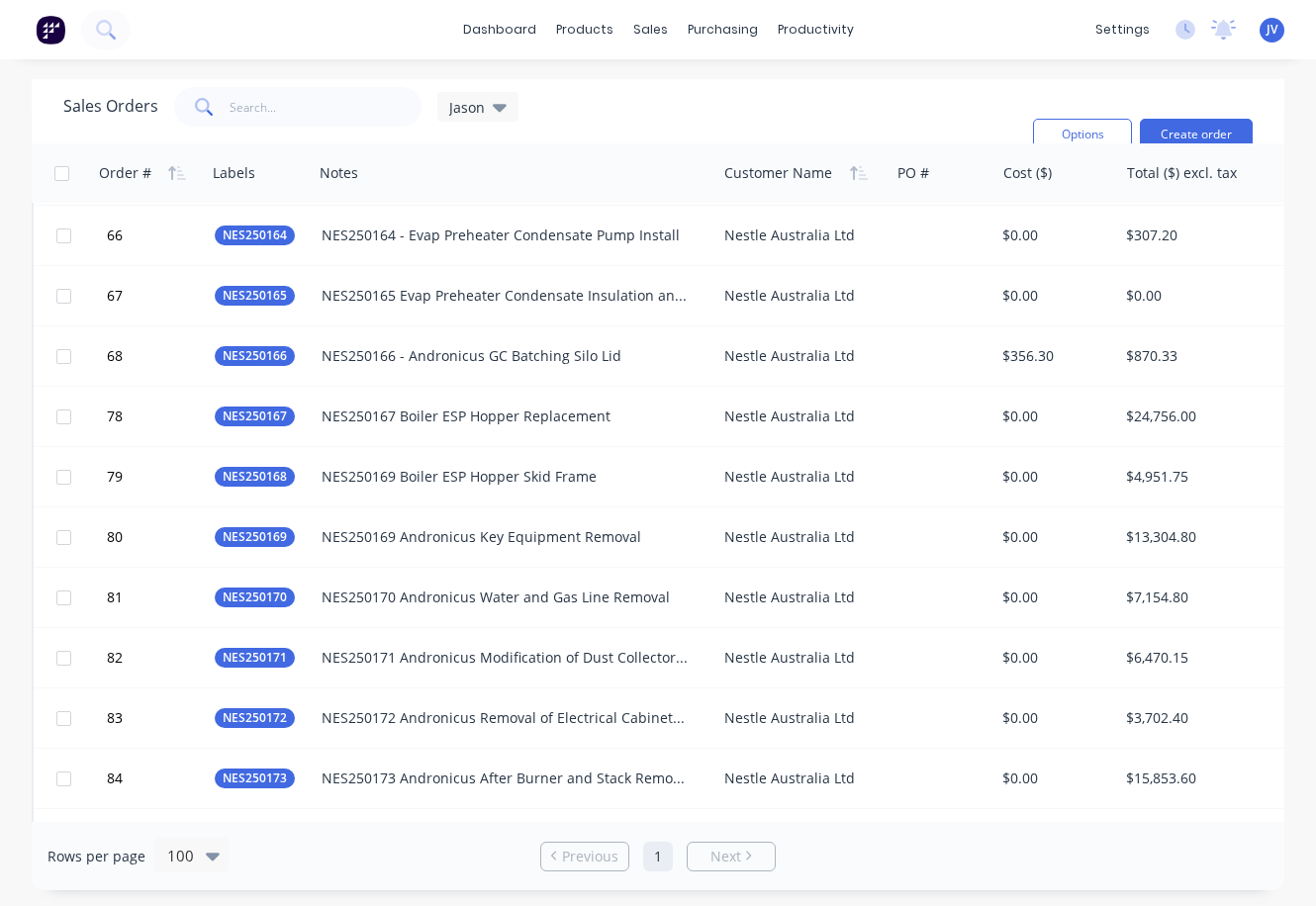 scroll, scrollTop: 3462, scrollLeft: 0, axis: vertical 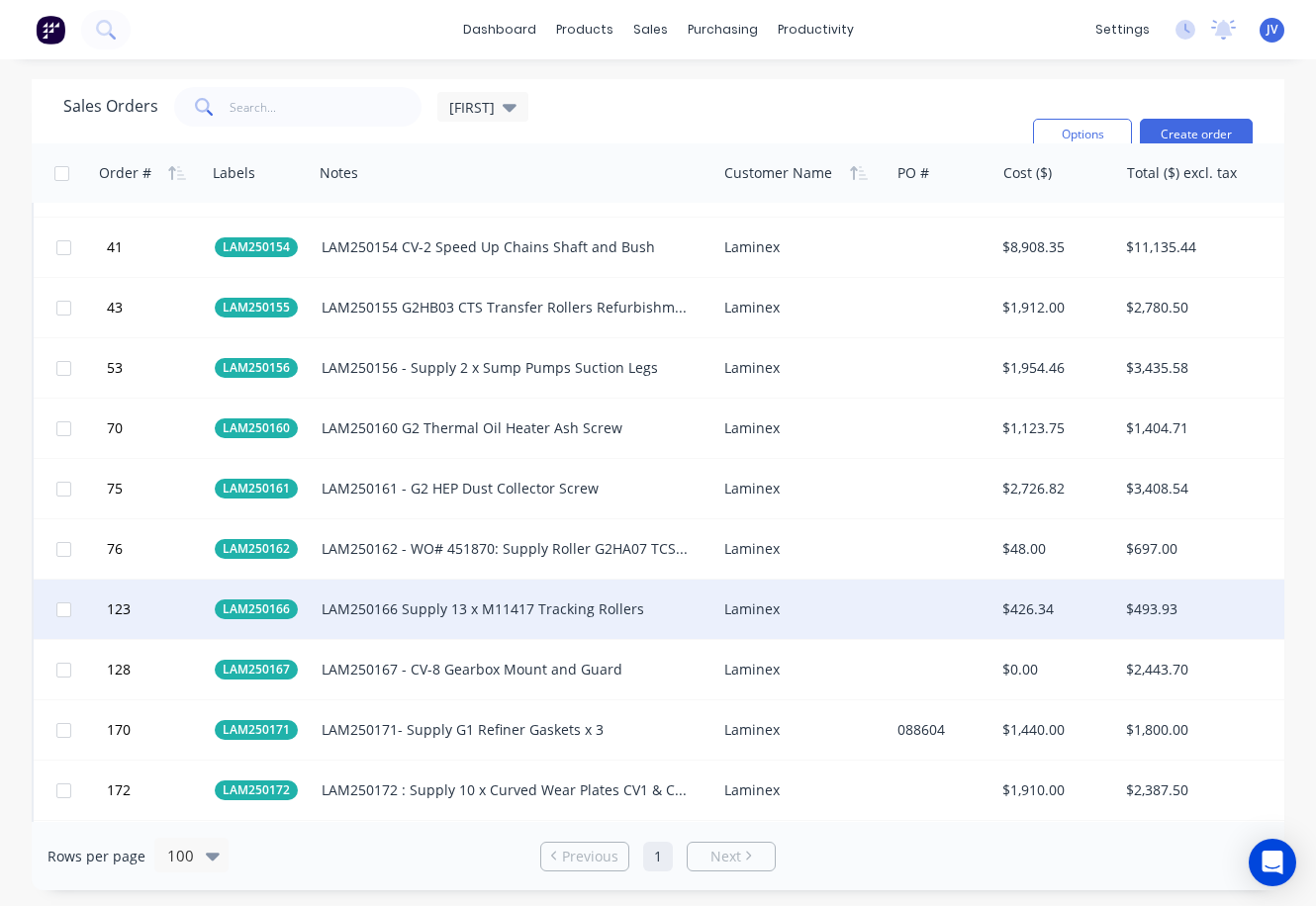 click on "Laminex" at bounding box center (799, 609) 